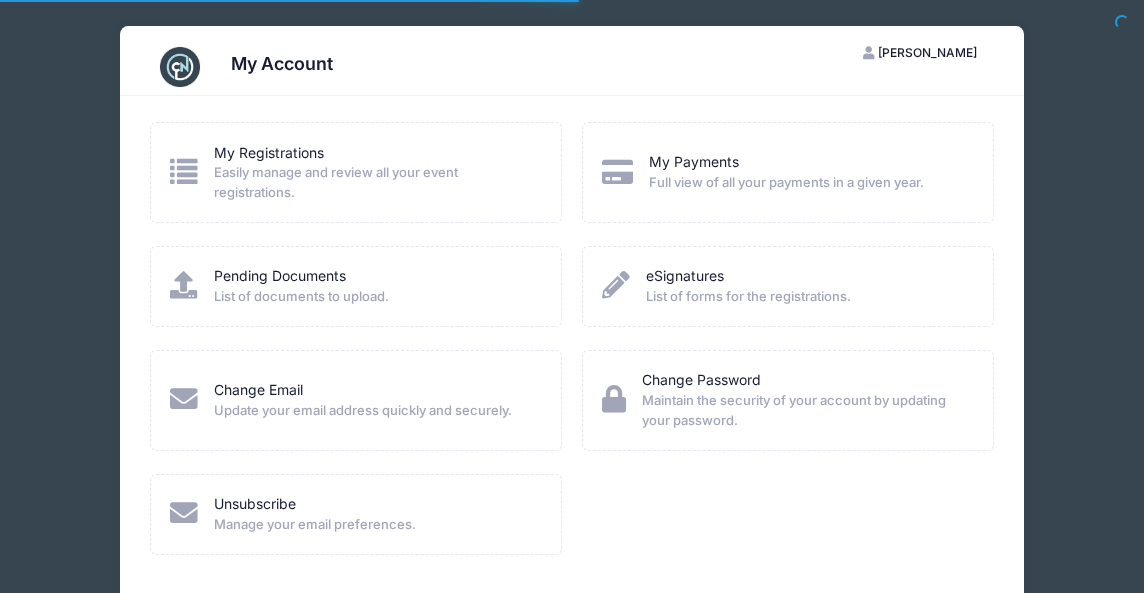 scroll, scrollTop: 0, scrollLeft: 0, axis: both 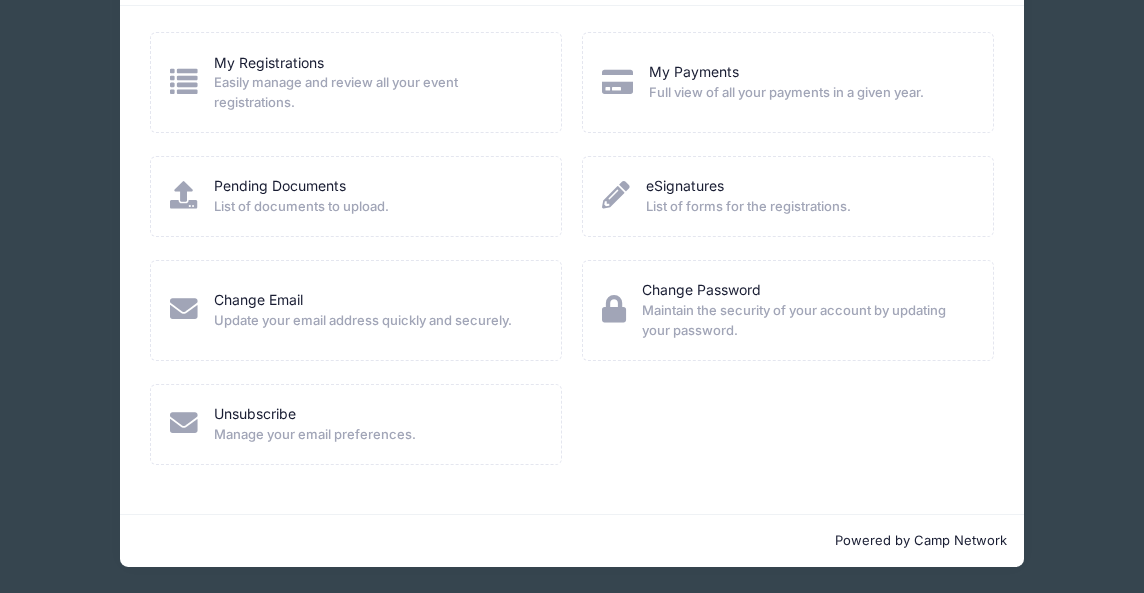 click on "Easily manage and review all your event registrations." at bounding box center [374, 92] 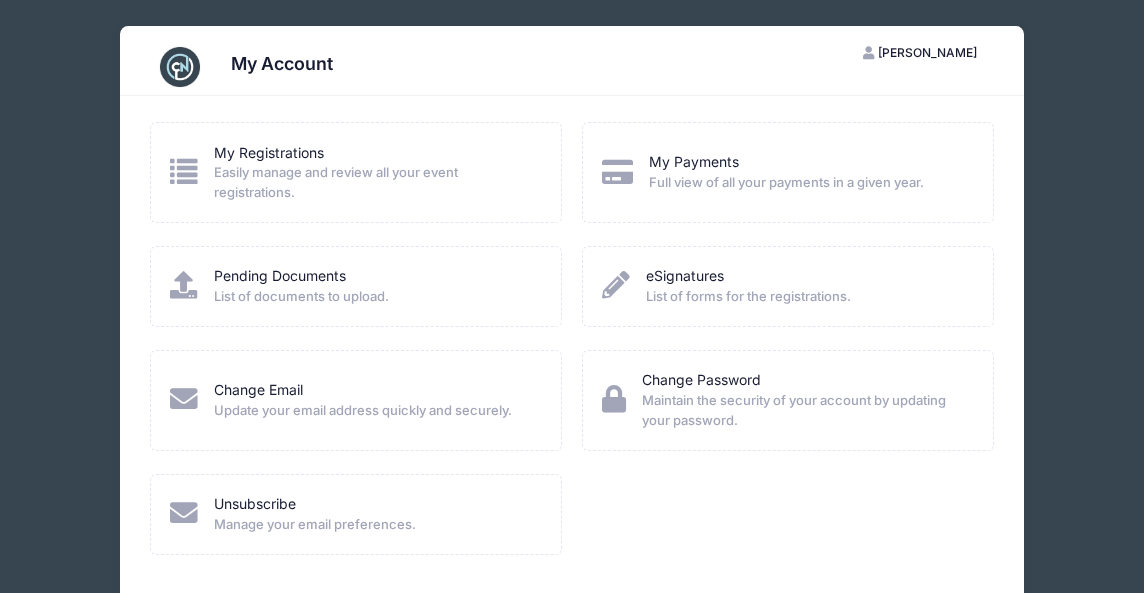 click on "[PERSON_NAME]" at bounding box center [927, 52] 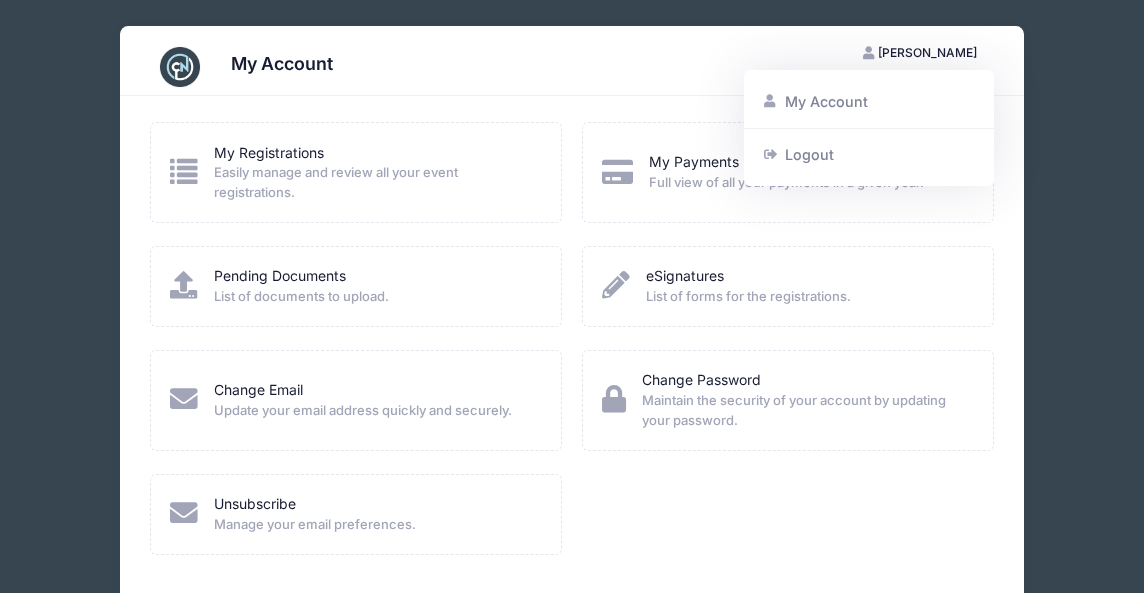 click on "Change Password Maintain the security of your account by updating your password." at bounding box center [788, 412] 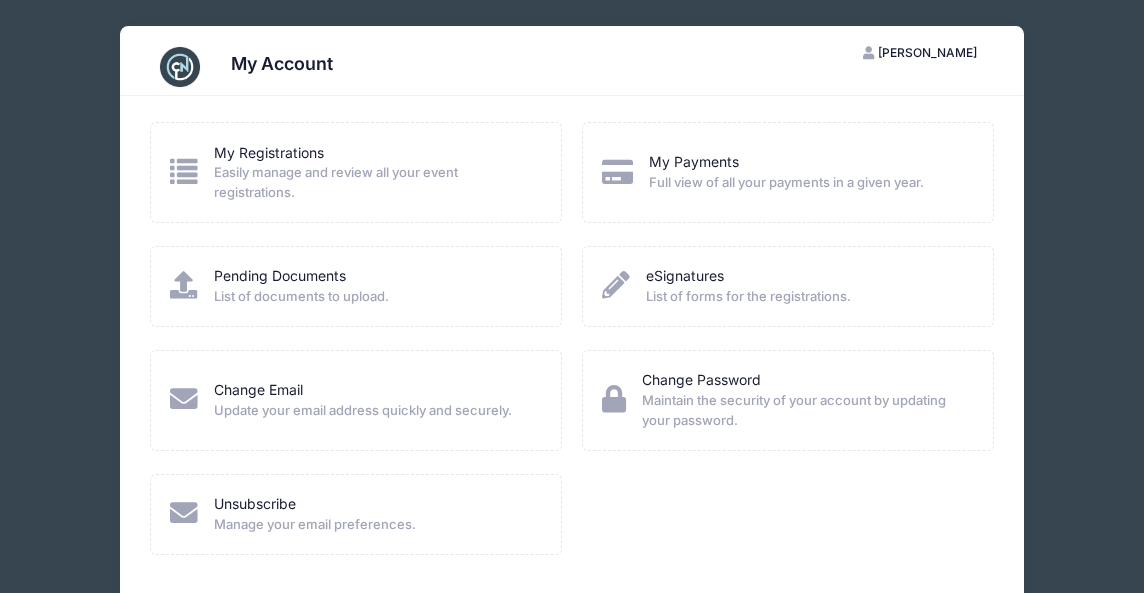 click at bounding box center [184, 171] 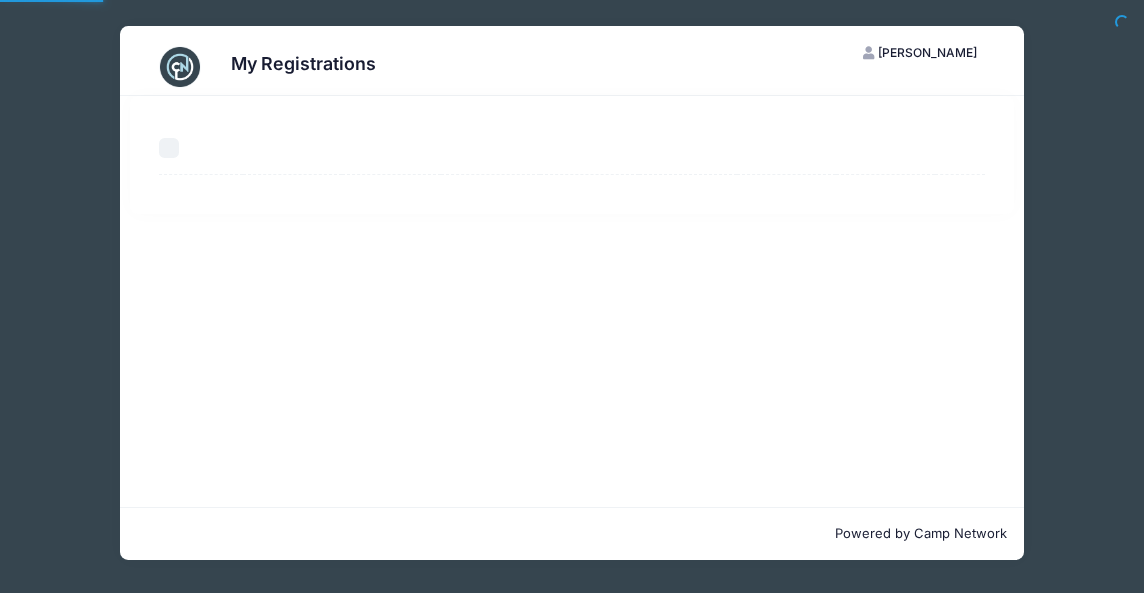 scroll, scrollTop: 0, scrollLeft: 0, axis: both 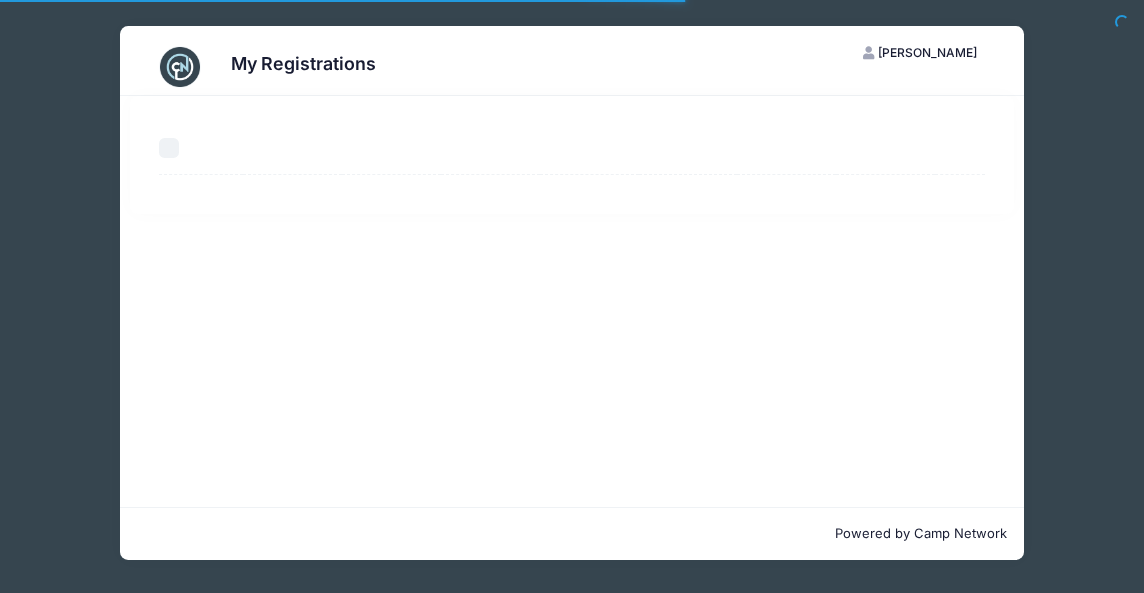 select on "50" 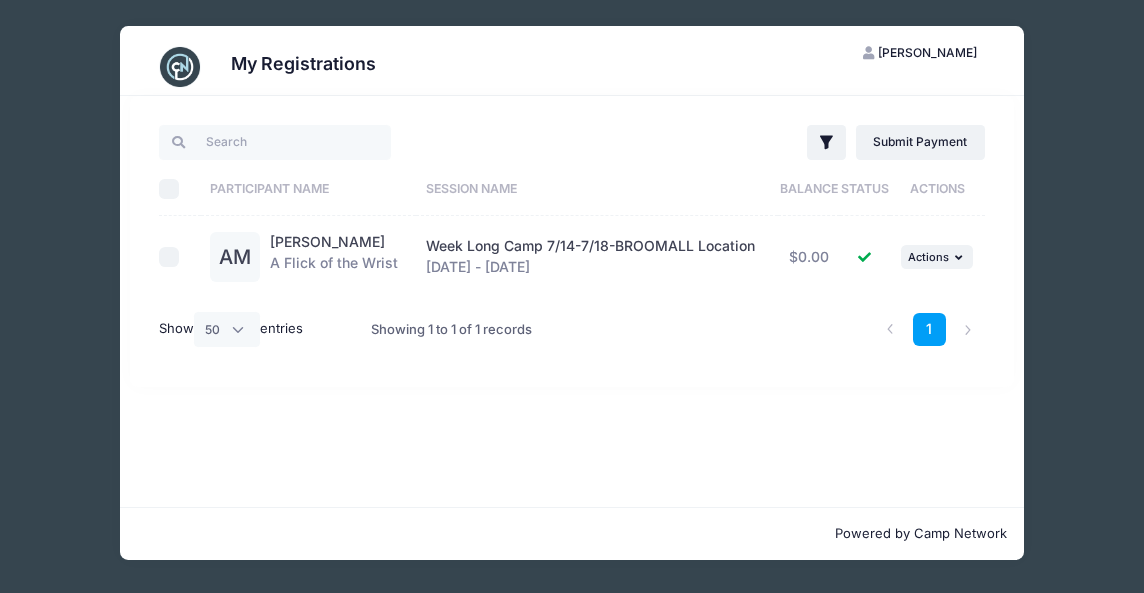 click on "AM                           Anna Mericle     A Flick of the Wrist" at bounding box center (308, 257) 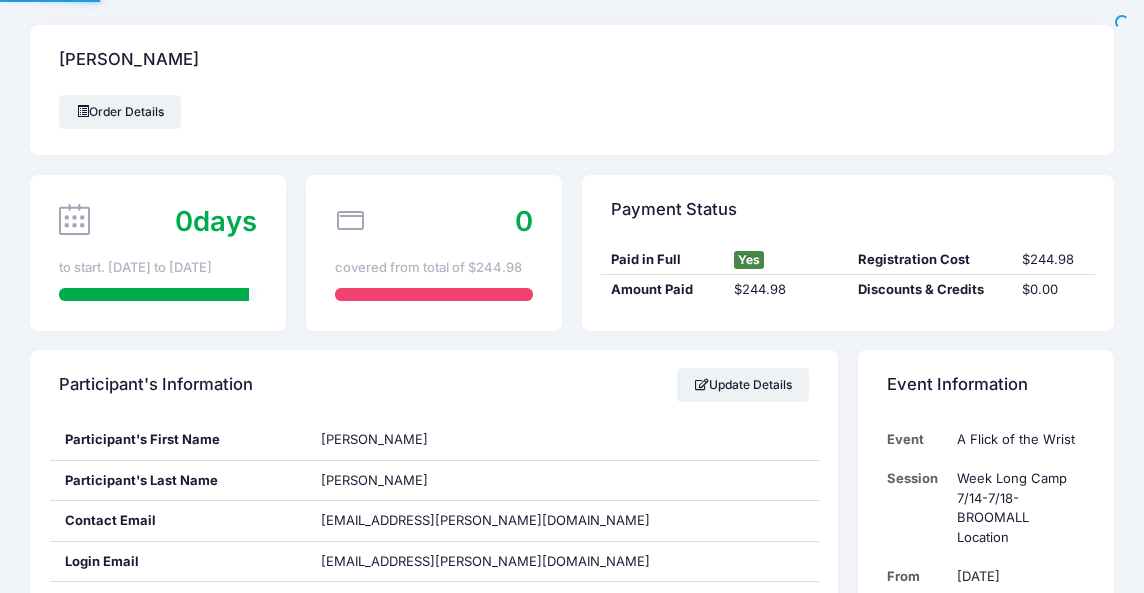 scroll, scrollTop: 0, scrollLeft: 0, axis: both 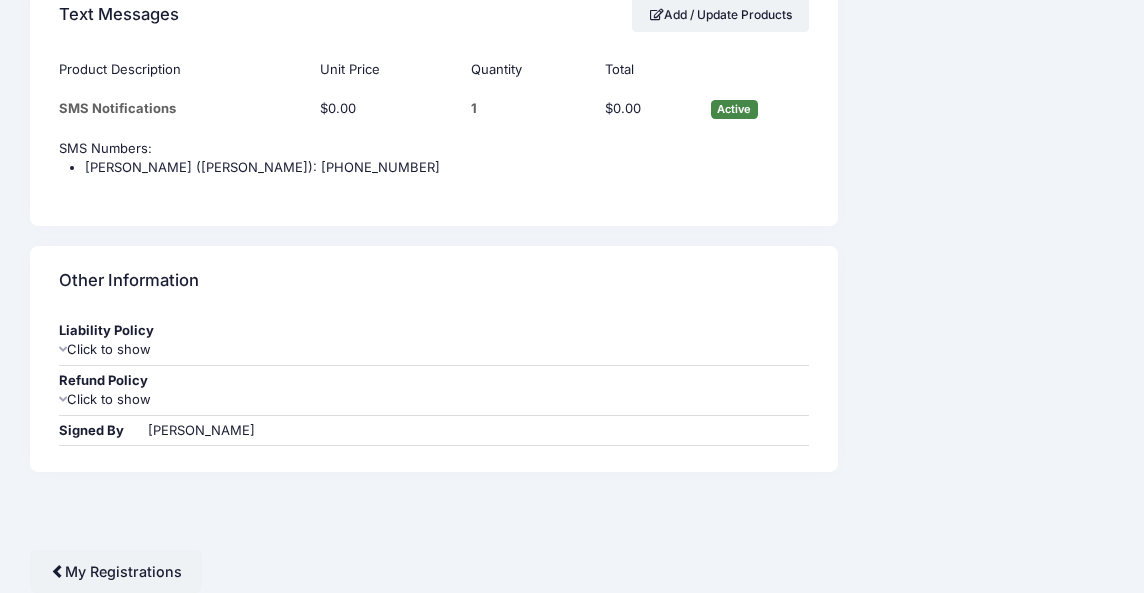 drag, startPoint x: 6, startPoint y: 578, endPoint x: -18, endPoint y: 801, distance: 224.28777 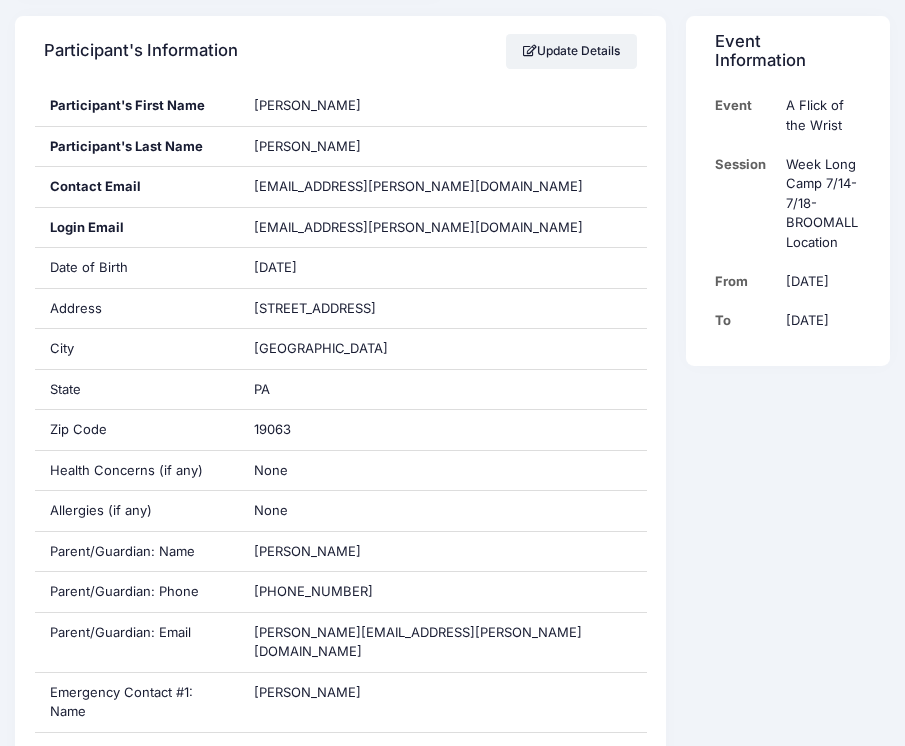 scroll, scrollTop: 542, scrollLeft: 0, axis: vertical 